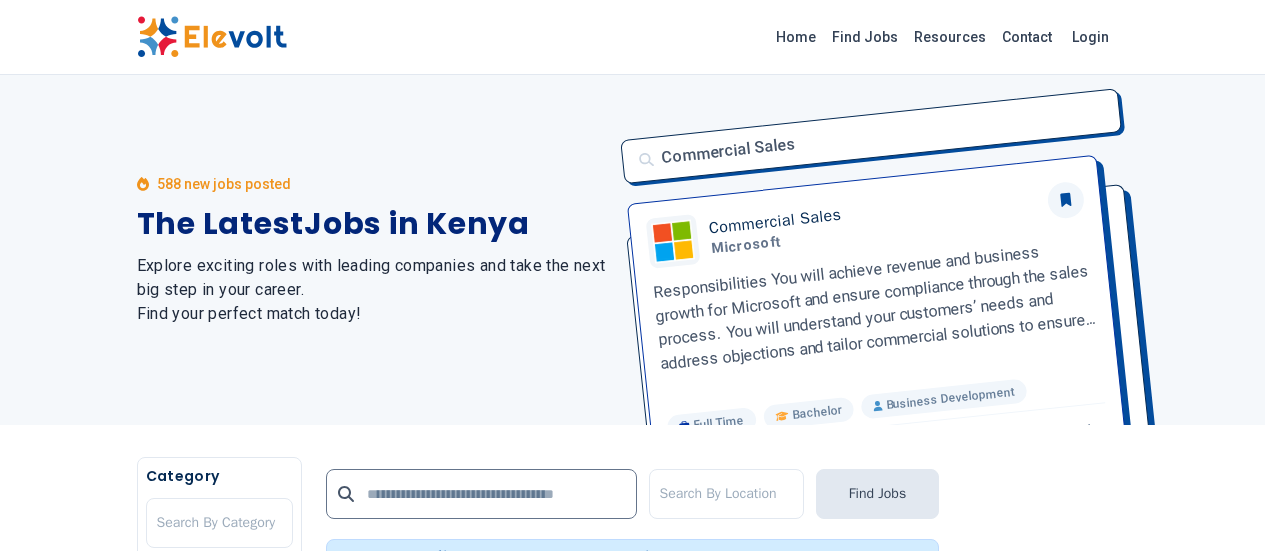 scroll, scrollTop: 0, scrollLeft: 0, axis: both 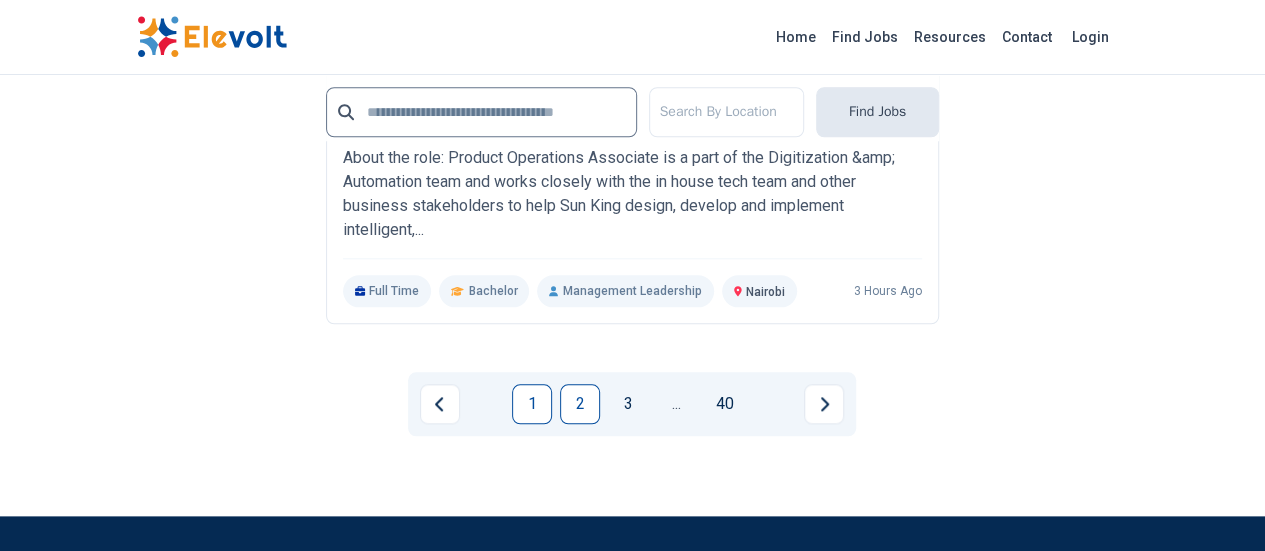 click on "2" at bounding box center [580, 404] 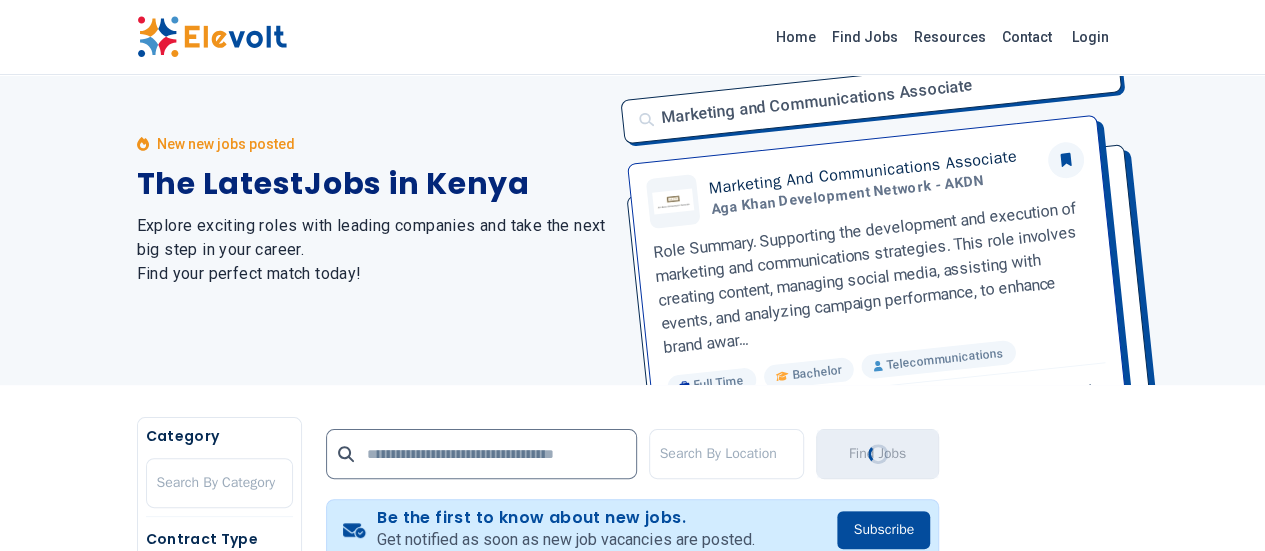 scroll, scrollTop: 0, scrollLeft: 0, axis: both 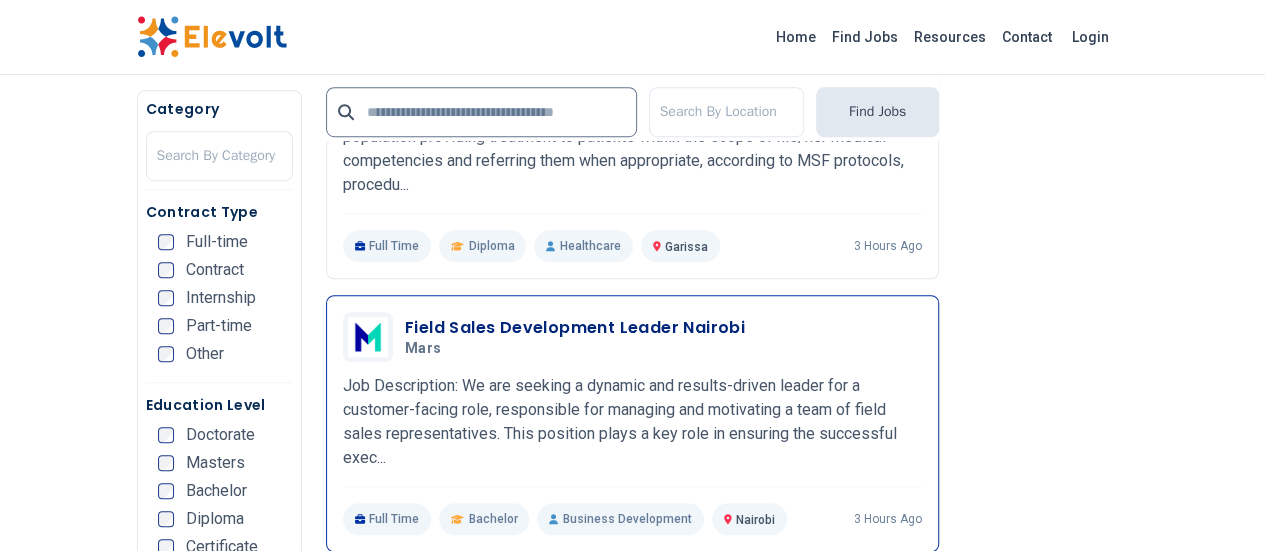 click on "Mars" at bounding box center [571, 349] 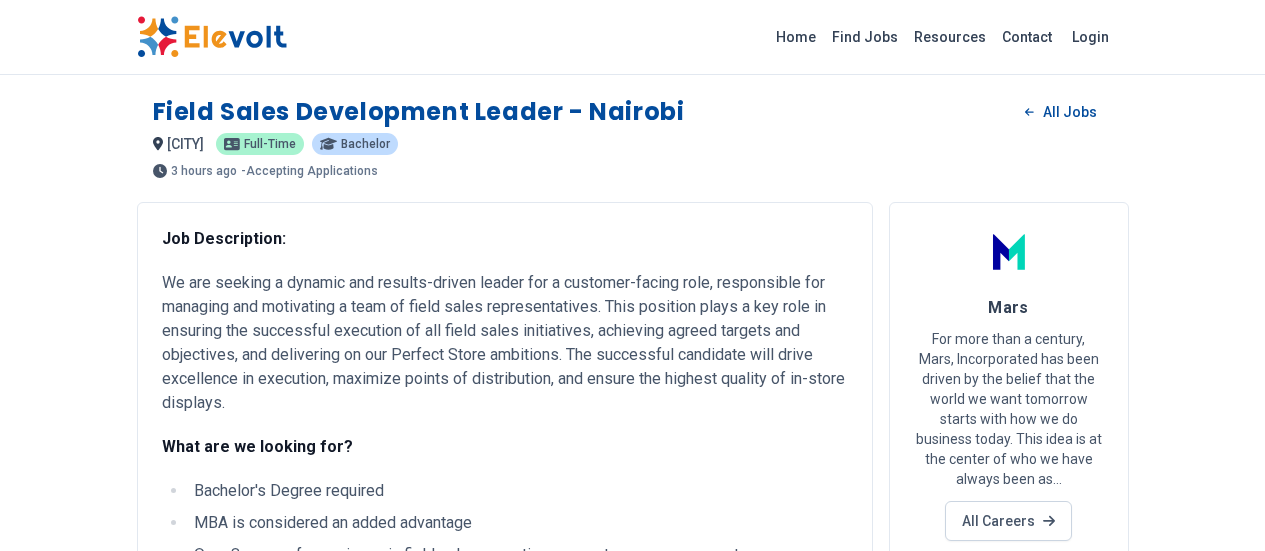 scroll, scrollTop: 0, scrollLeft: 0, axis: both 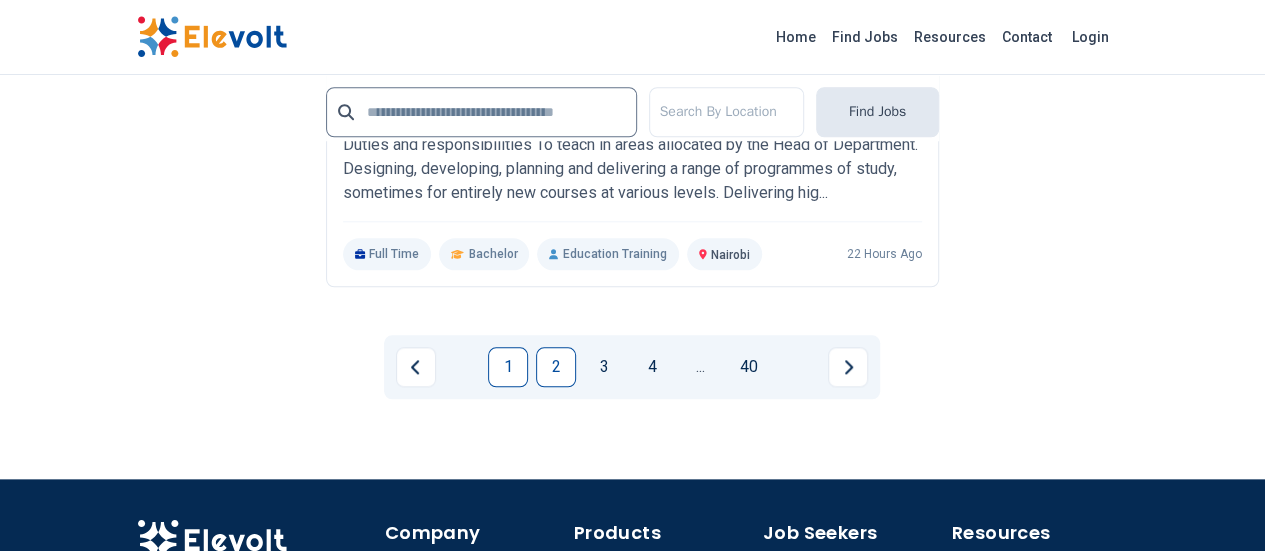 click on "1" at bounding box center [508, 367] 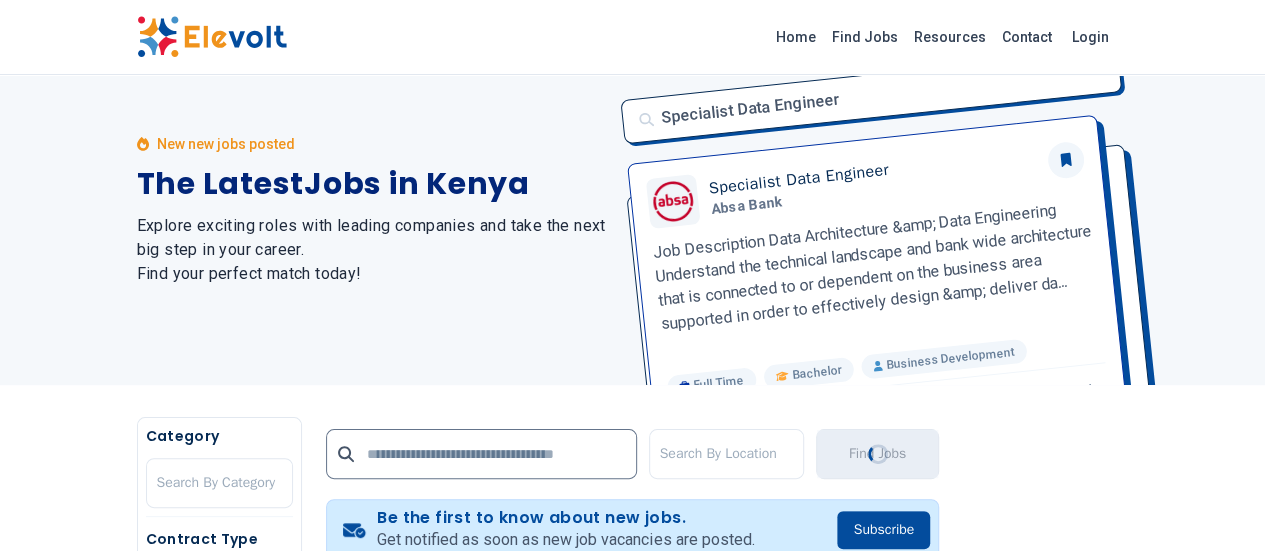 scroll, scrollTop: 0, scrollLeft: 0, axis: both 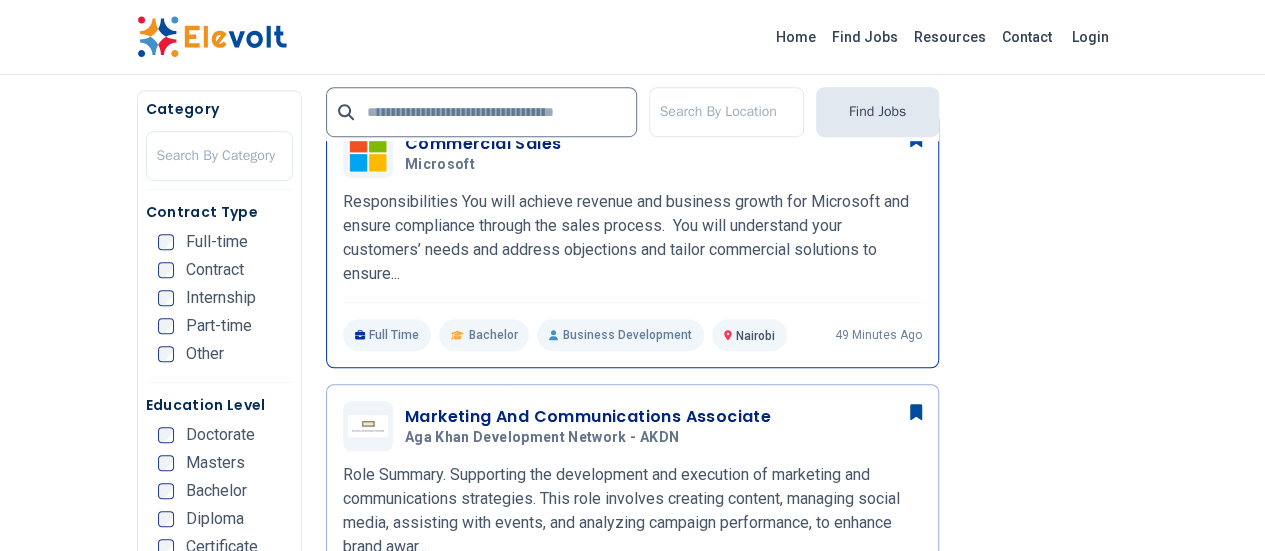 click on "Responsibilities
You will achieve revenue and business growth for Microsoft and ensure compliance through the sales process.
You will understand your customers’ needs and address objections and tailor commercial solutions to ensure..." at bounding box center (632, 238) 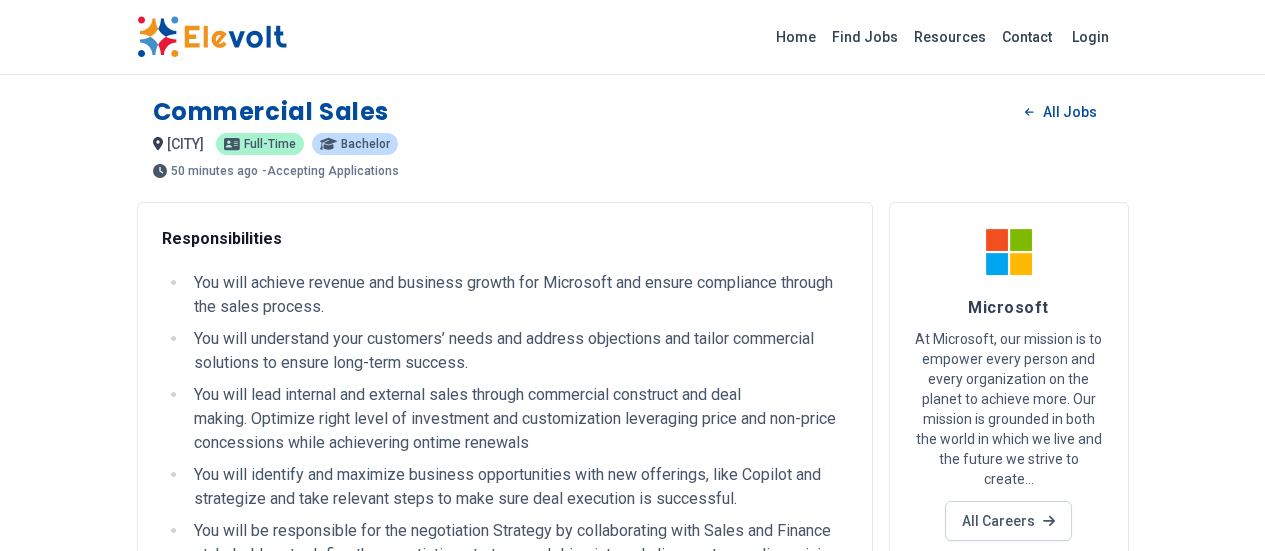 scroll, scrollTop: 0, scrollLeft: 0, axis: both 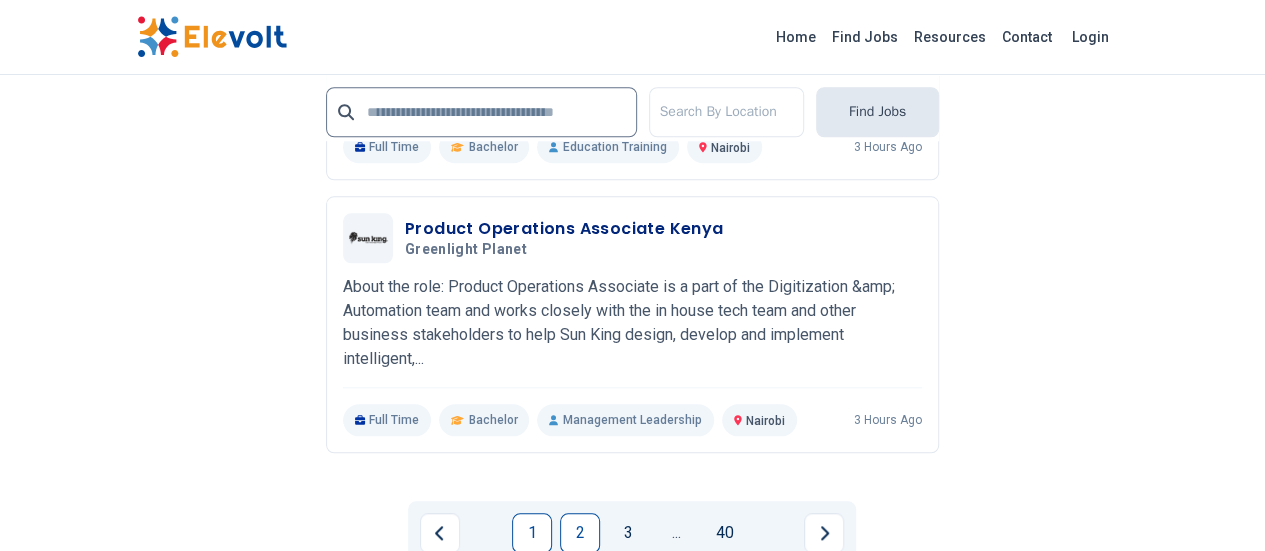 click on "2" at bounding box center [580, 533] 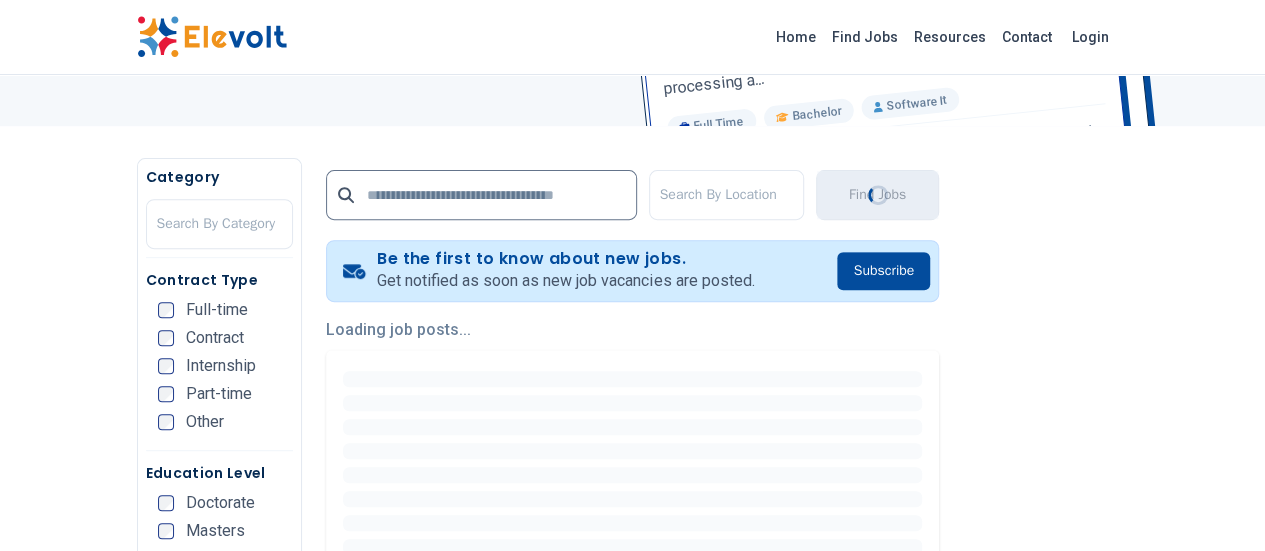 scroll, scrollTop: 300, scrollLeft: 0, axis: vertical 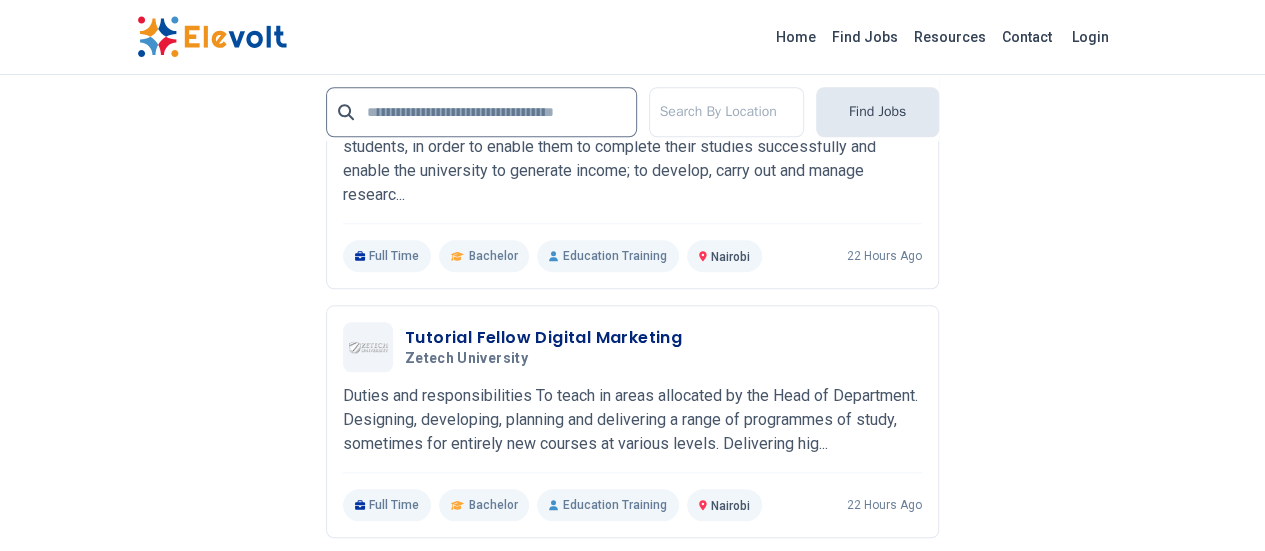 click on "3" at bounding box center (604, 618) 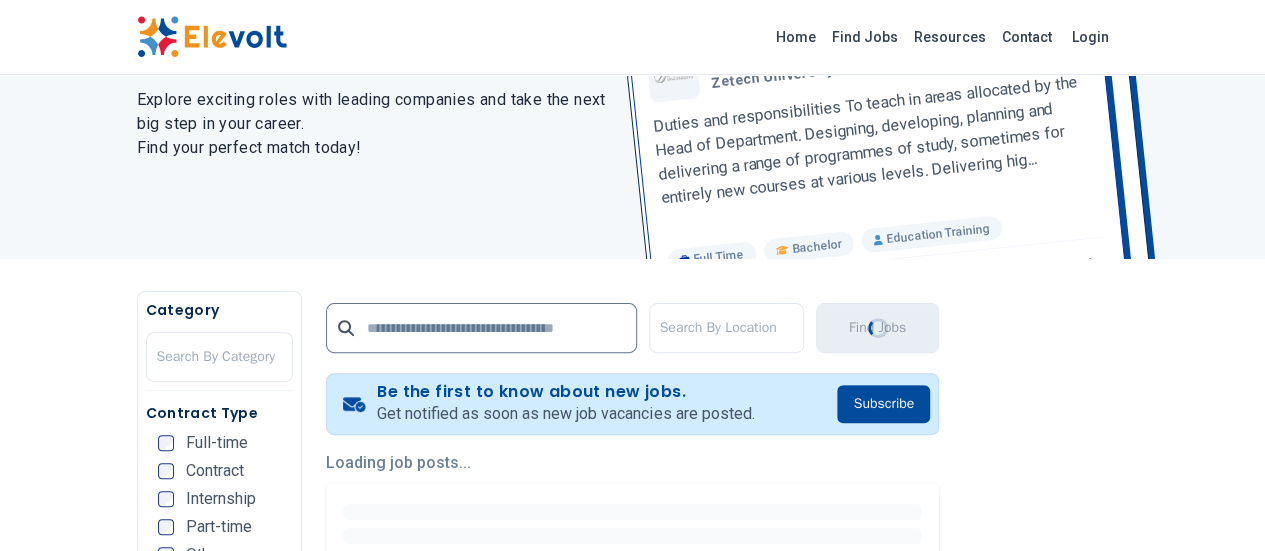 scroll, scrollTop: 0, scrollLeft: 0, axis: both 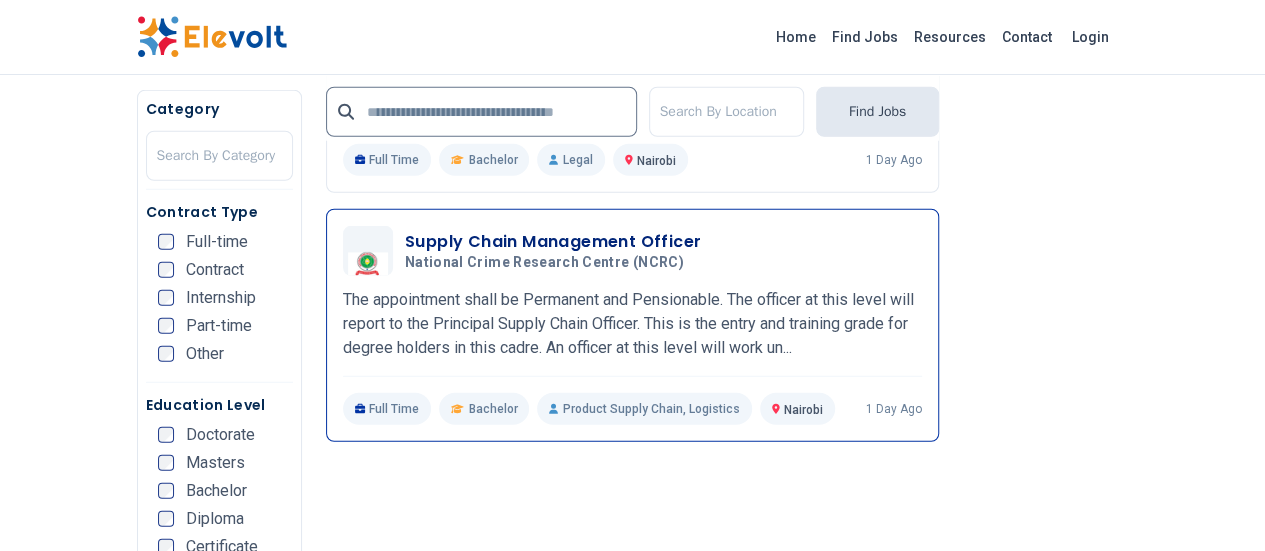 click on "Supply Chain Management Officer" at bounding box center [553, 242] 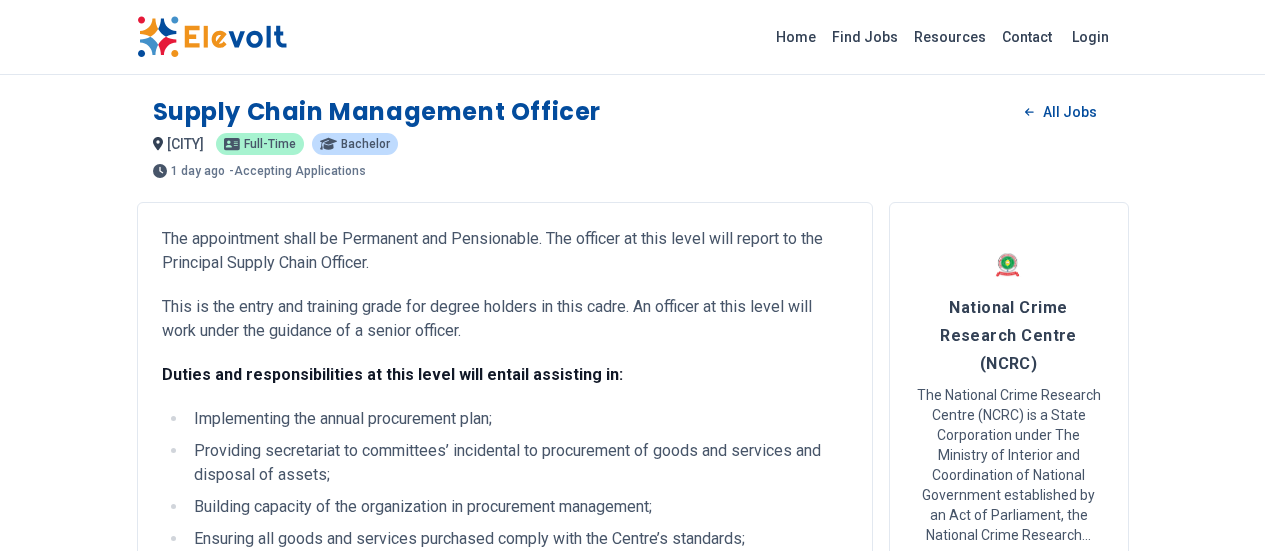 scroll, scrollTop: 0, scrollLeft: 0, axis: both 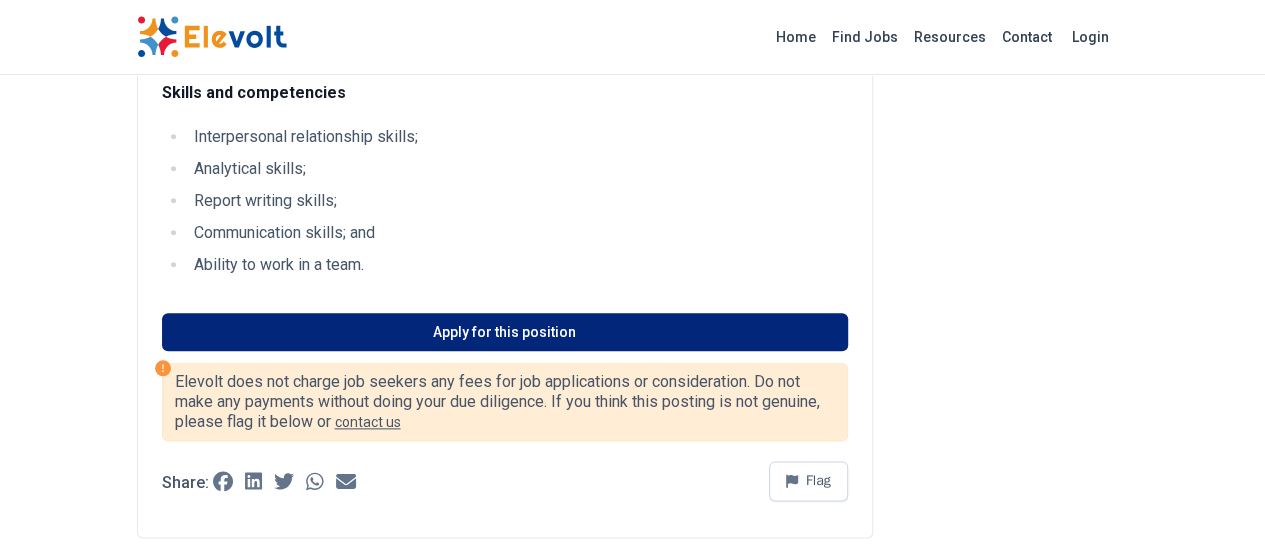 click on "Apply for this position" at bounding box center [505, 332] 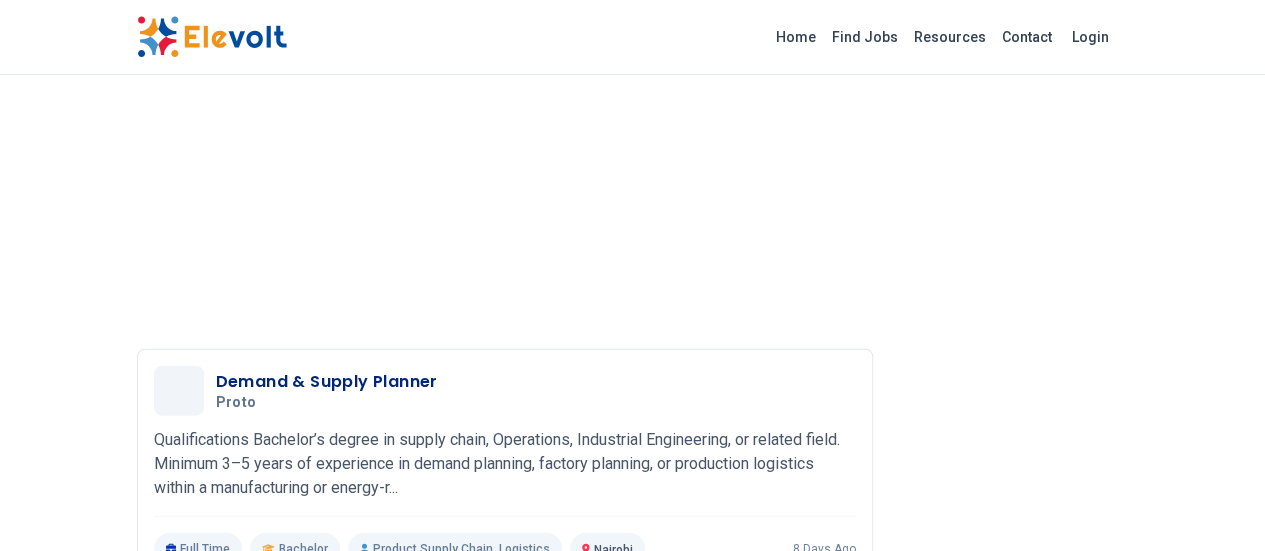 scroll, scrollTop: 2304, scrollLeft: 0, axis: vertical 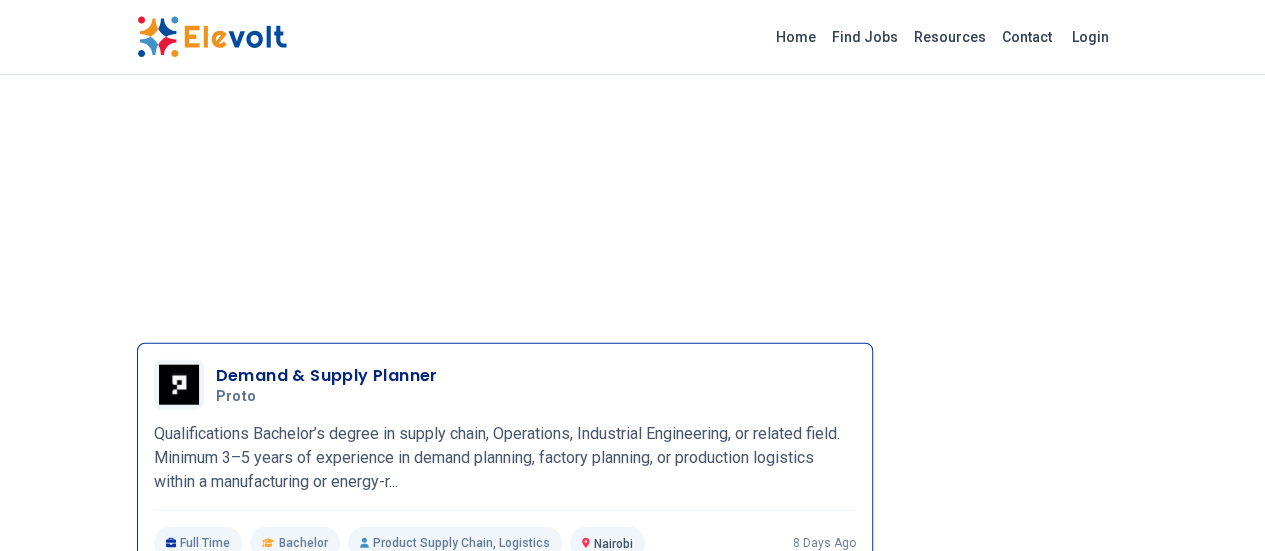 click on "Demand & Supply Planner Proto [DATE] [DATE] [CITY] [COUNTRY_CODE] Qualifications
Bachelor’s degree in supply chain, Operations, Industrial Engineering, or related field.
Minimum 3–5 years of experience in demand planning, factory planning, or production logistics within a manufacturing or energy-r... Qualifications
Bachelor’s degree in supply chain, Operations, Industrial Engineering, or related field.
Minimum 3–5 years of experience in demand planning, factory planning, or production logistics within a manufacturing or energy-related environment.
Advanced proficiency in Microsoft Excel, with hands-on experience using ERP systems such as SAP (particularly PP and MM modules).
Familiarity with manufacturing KPIs, production cycles, and filling operations.
FMCG Experience
Key Responsibilities:
Forecasting & Planning:  Develop accurate demand forecasts and align with production capacity to support seamless factory and filling operations.
Collaboration:" at bounding box center (505, 459) 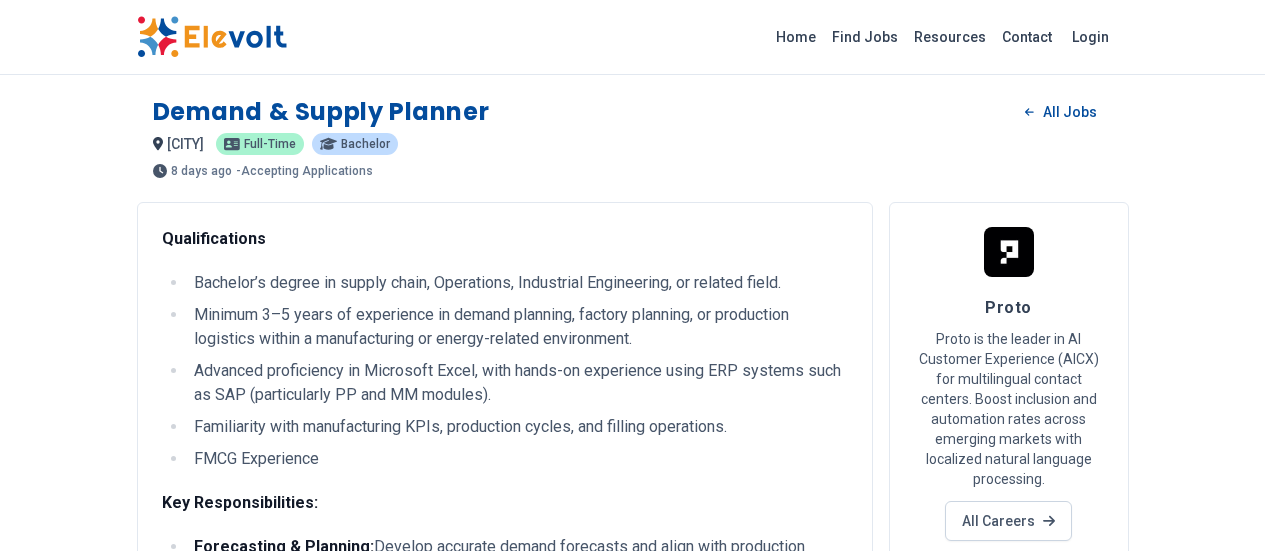 scroll, scrollTop: 0, scrollLeft: 0, axis: both 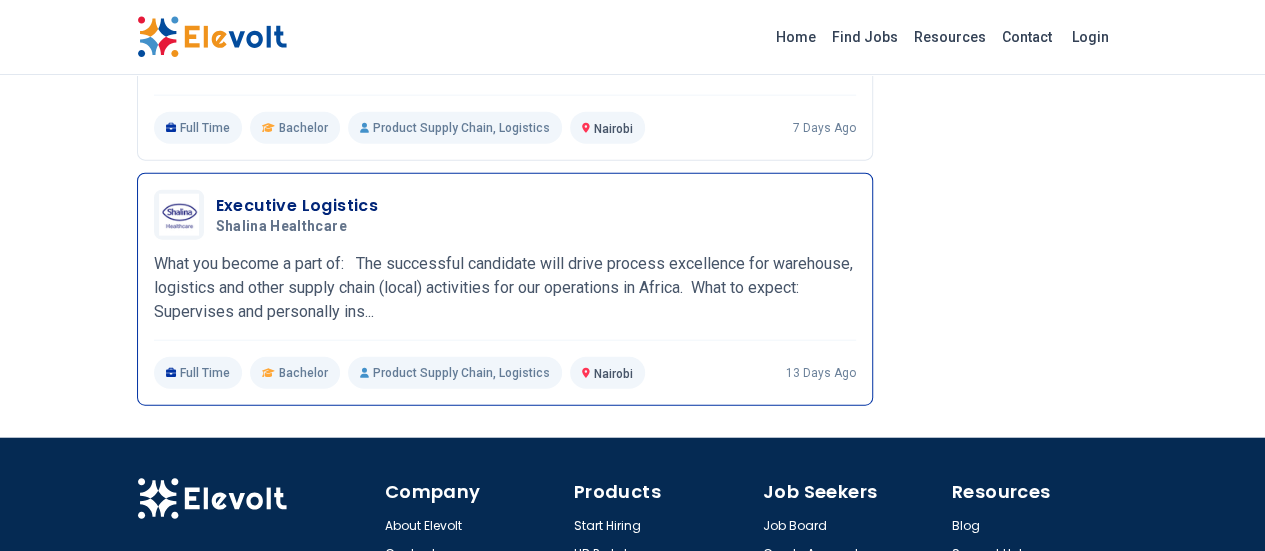 click on "What you become a part of:
The successful candidate will drive process excellence for warehouse, logistics and other supply chain (local) activities for our operations in Africa.
What to expect:
Supervises and personally ins..." at bounding box center (505, 288) 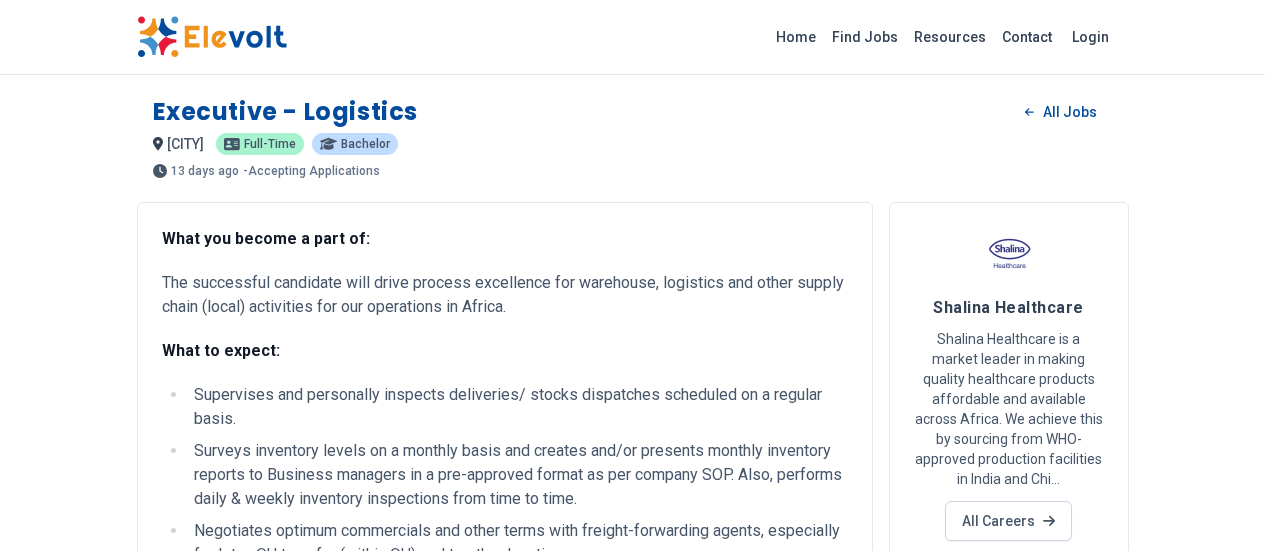 scroll, scrollTop: 0, scrollLeft: 0, axis: both 